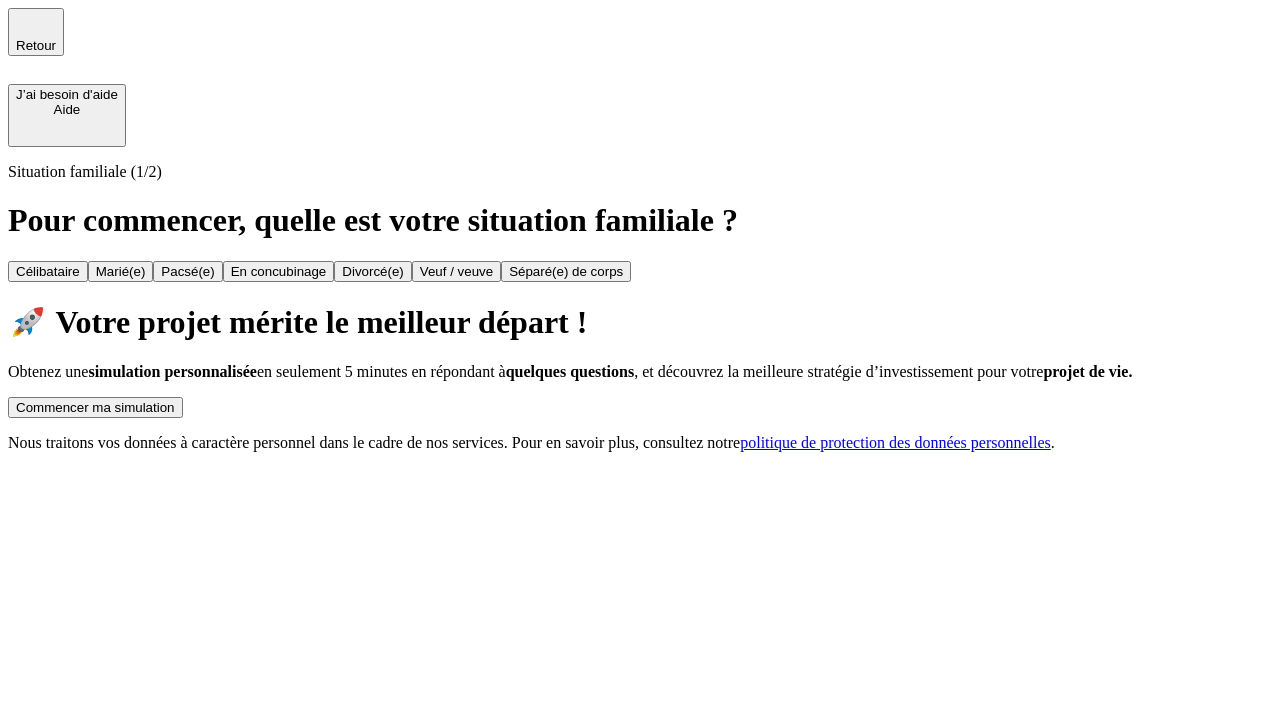 scroll, scrollTop: 0, scrollLeft: 0, axis: both 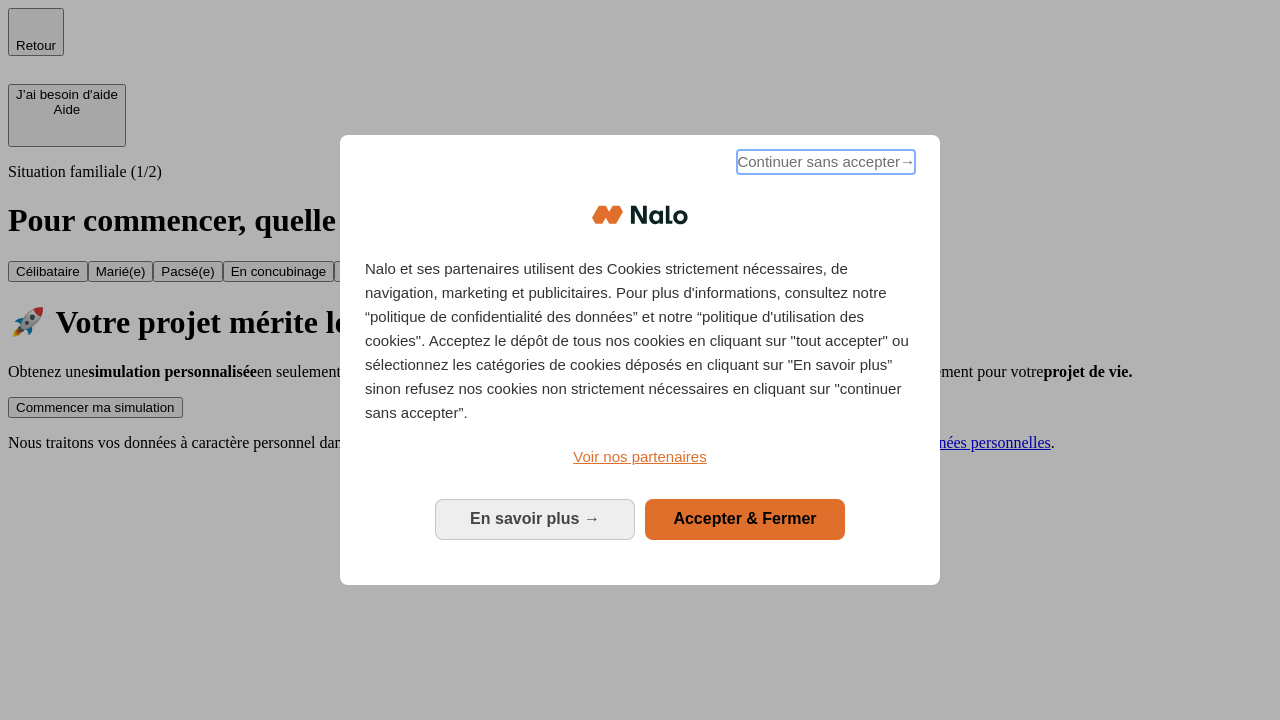 click on "Continuer sans accepter  →" at bounding box center (826, 162) 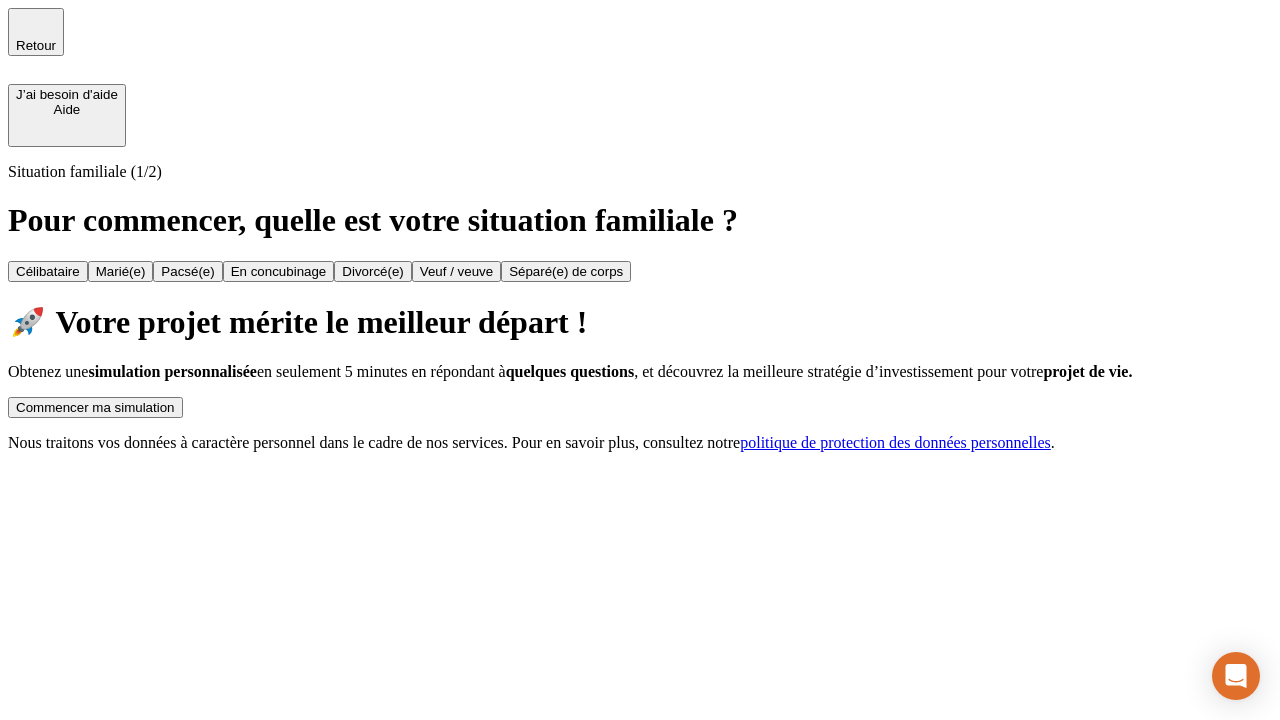 click on "Commencer ma simulation" at bounding box center (95, 407) 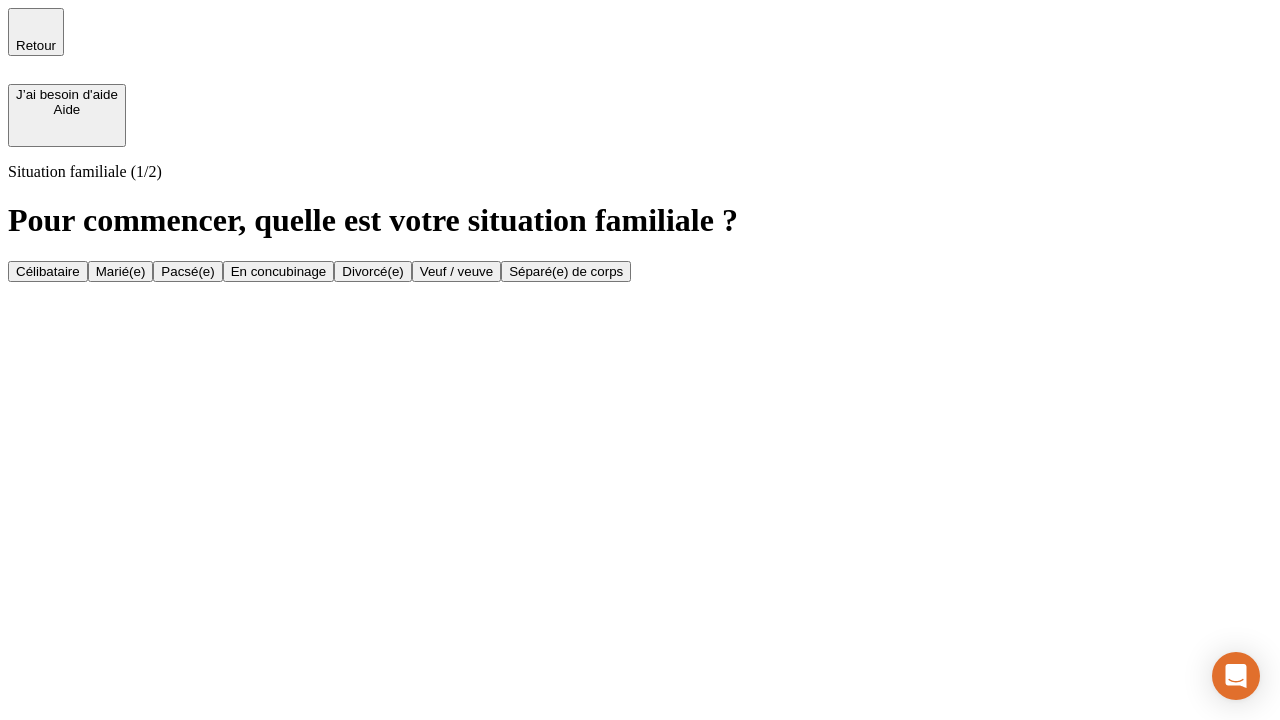 click on "Célibataire" at bounding box center [48, 271] 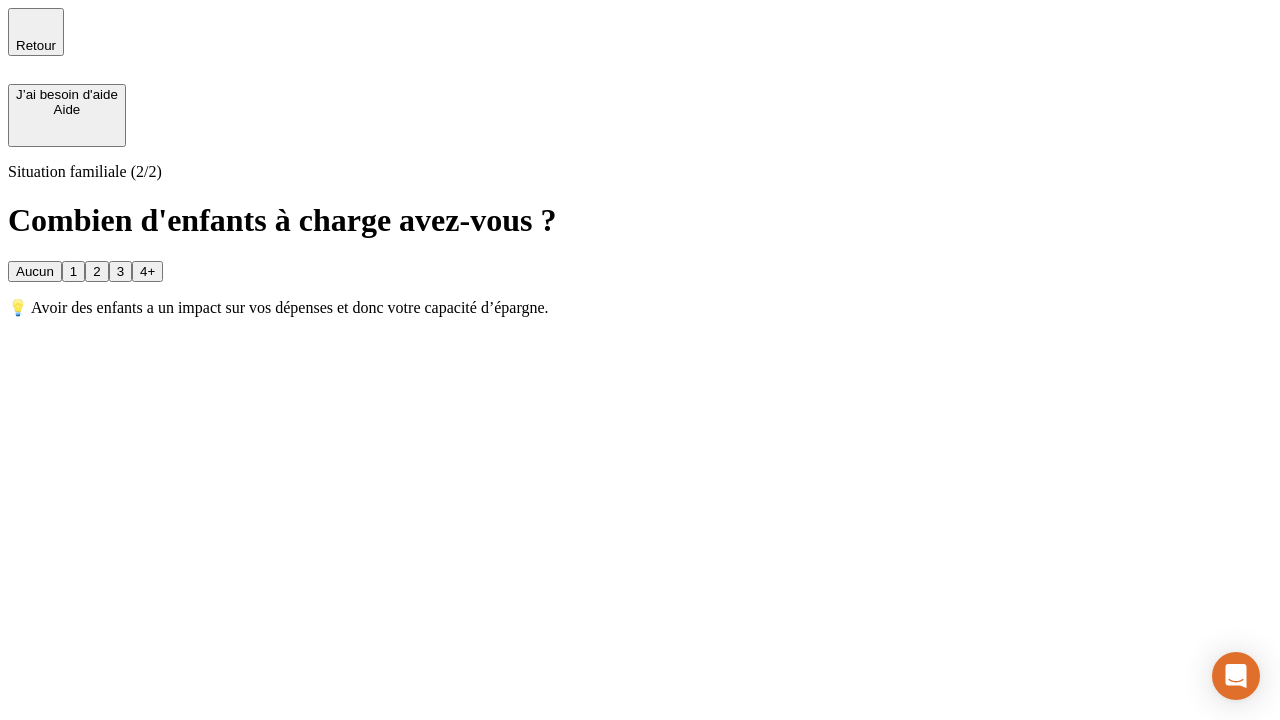 click on "Aucun" at bounding box center [35, 271] 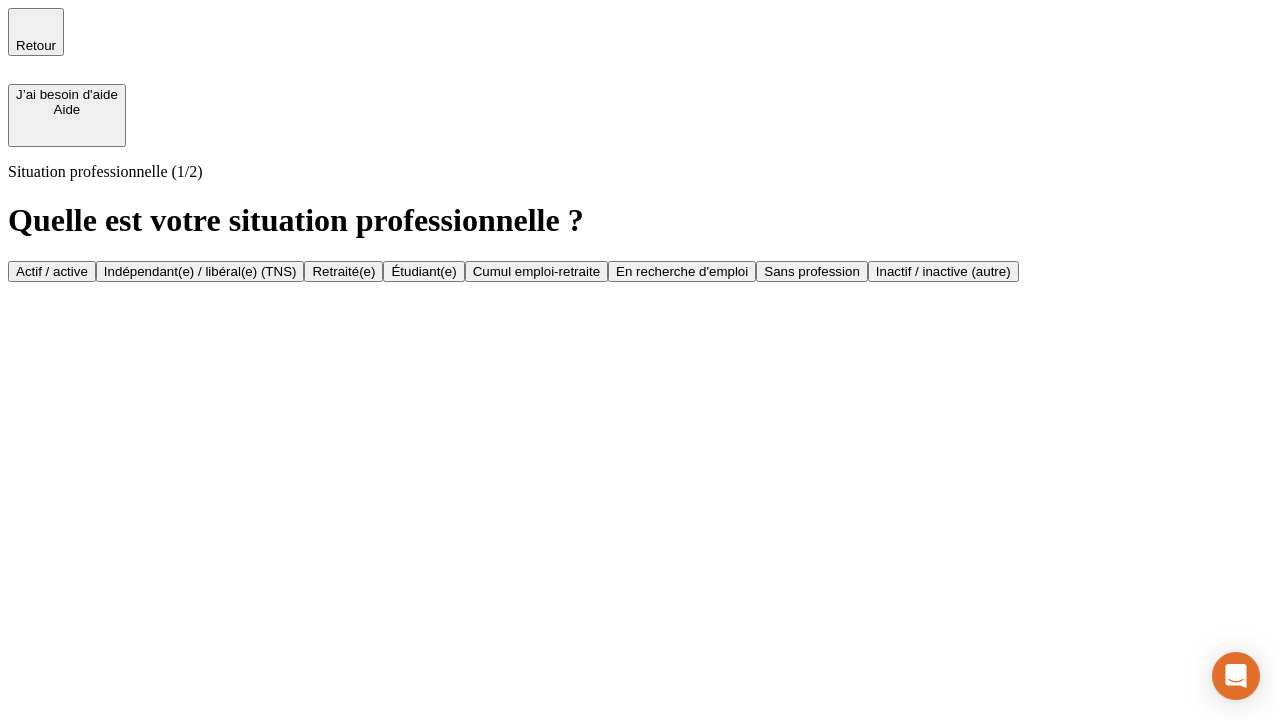 click on "Actif / active" at bounding box center (52, 271) 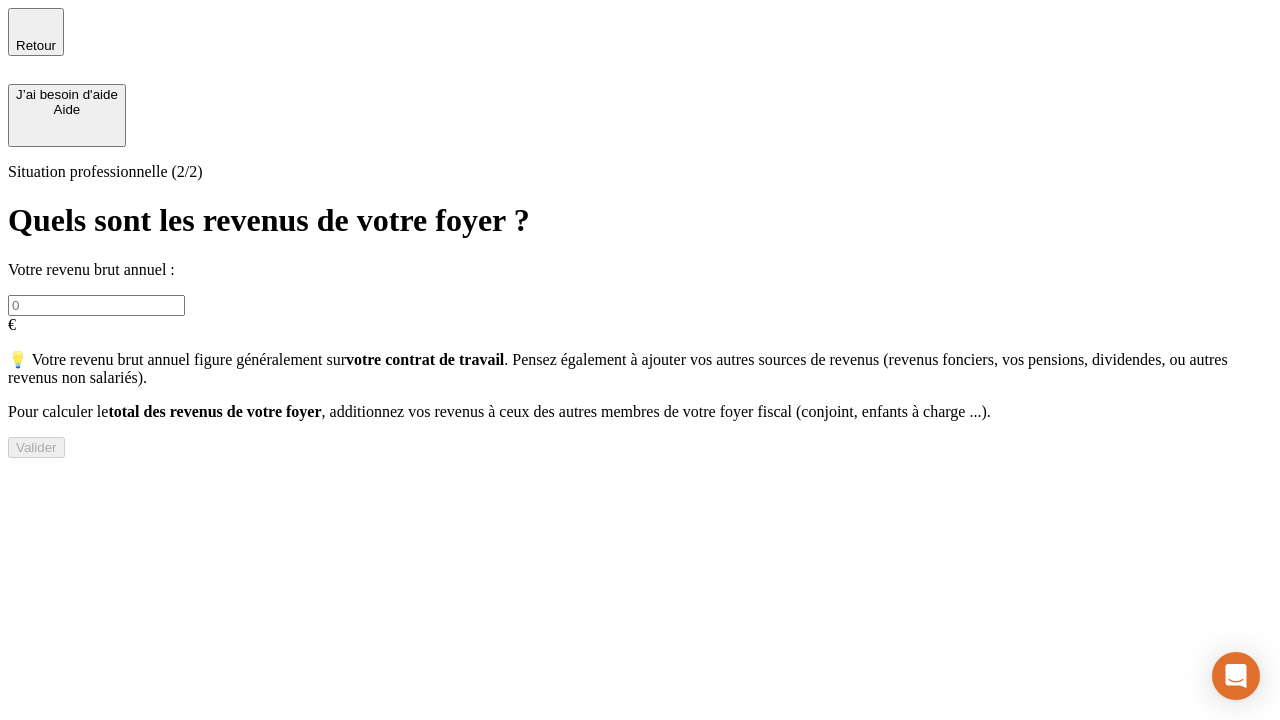 click at bounding box center [96, 305] 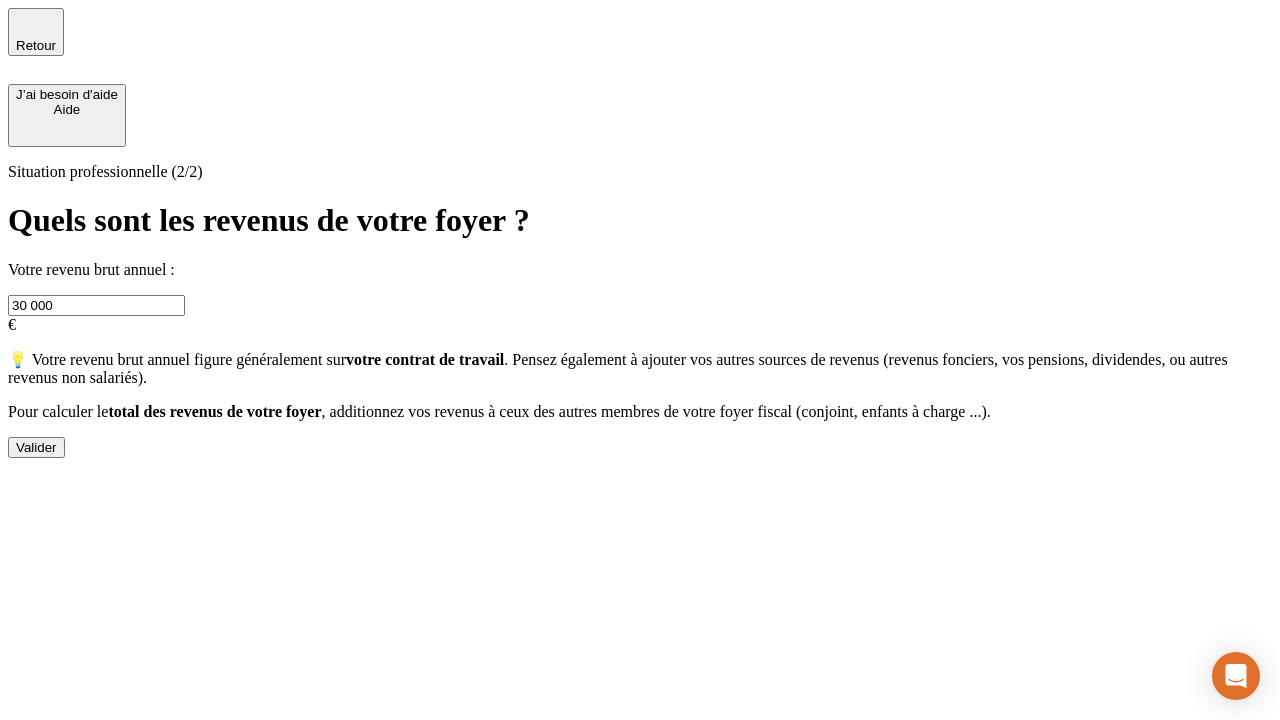 click on "Valider" at bounding box center [36, 447] 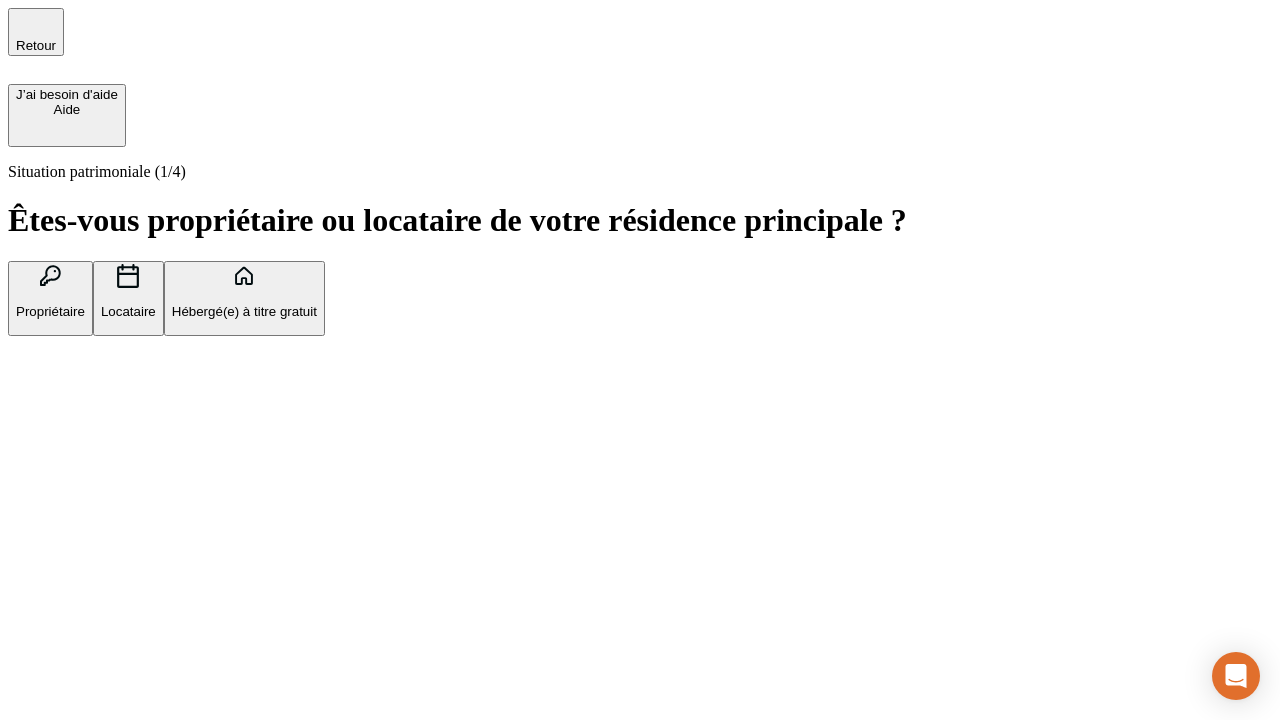 click on "Hébergé(e) à titre gratuit" at bounding box center (244, 311) 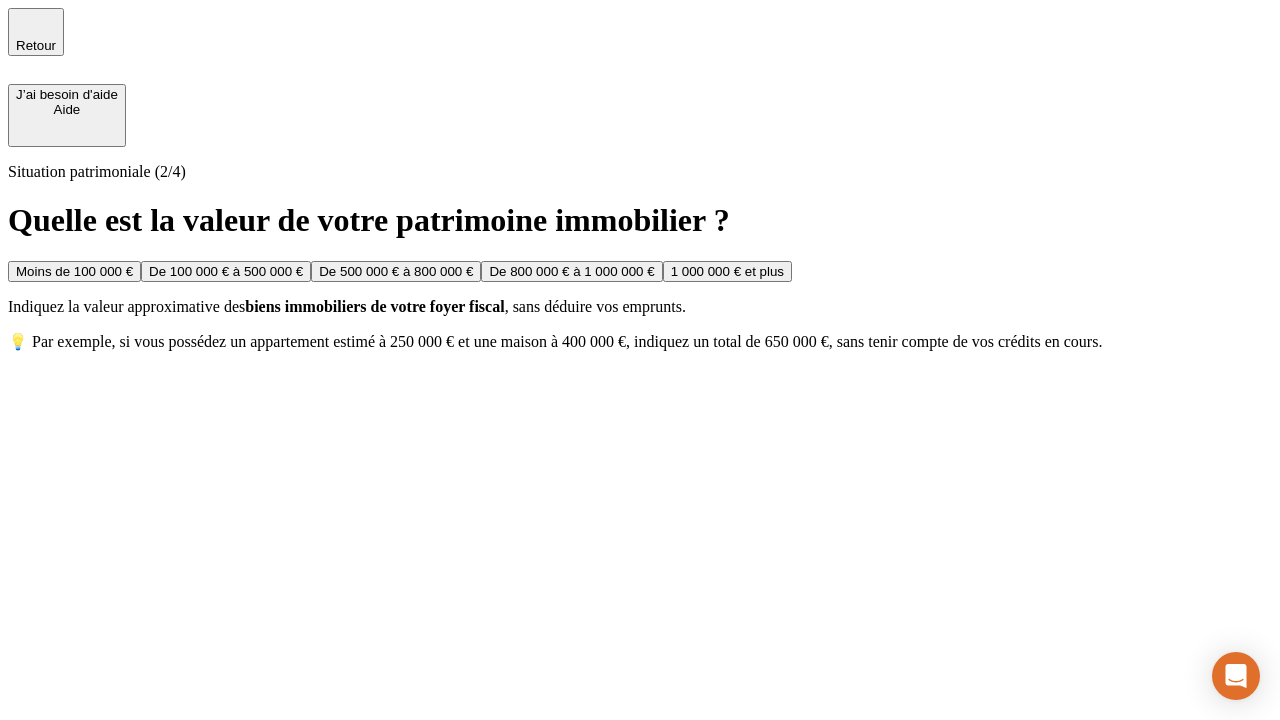 click on "Moins de 100 000 €" at bounding box center (74, 271) 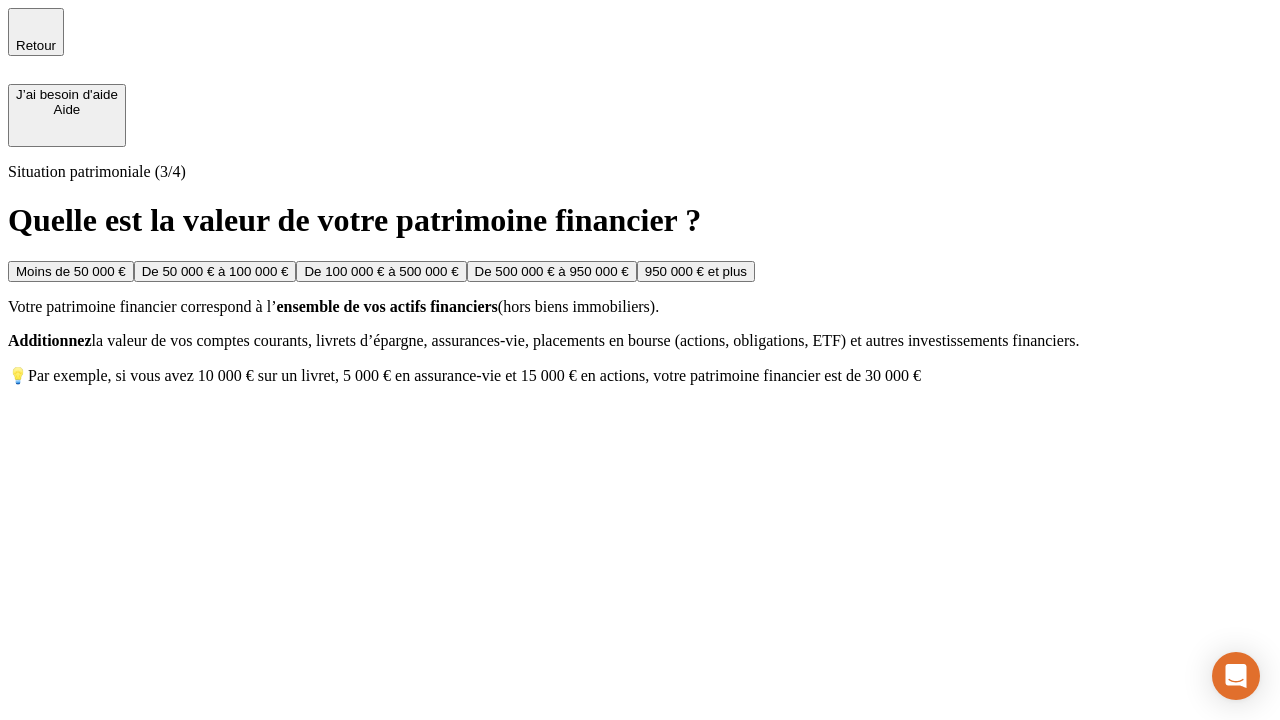 click on "Moins de 50 000 €" at bounding box center [71, 271] 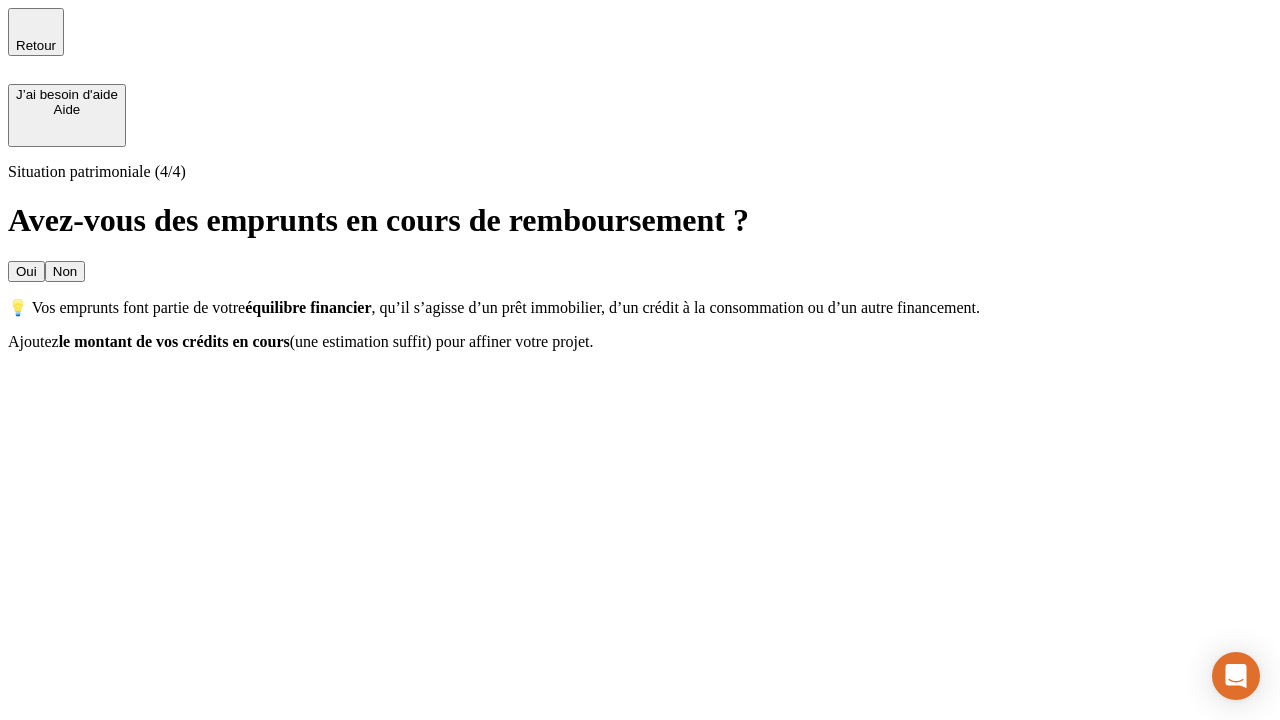 click on "Non" at bounding box center (65, 271) 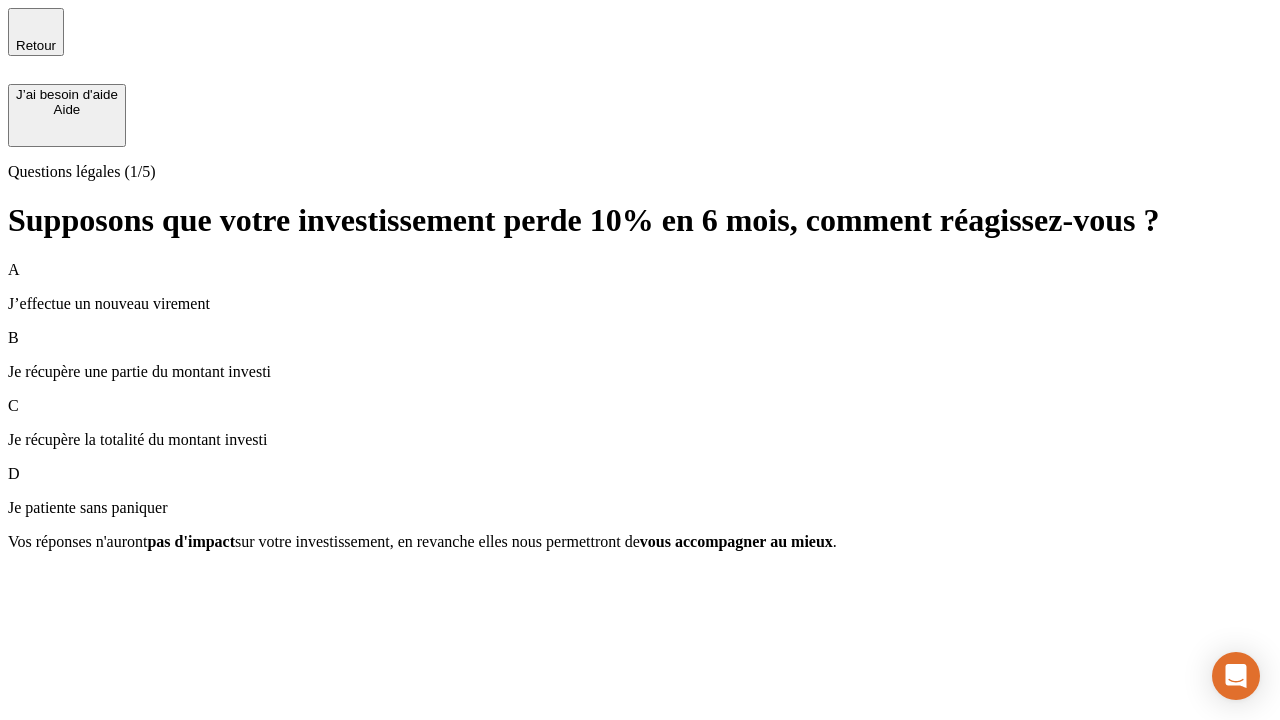 click on "A J’effectue un nouveau virement" at bounding box center [640, 287] 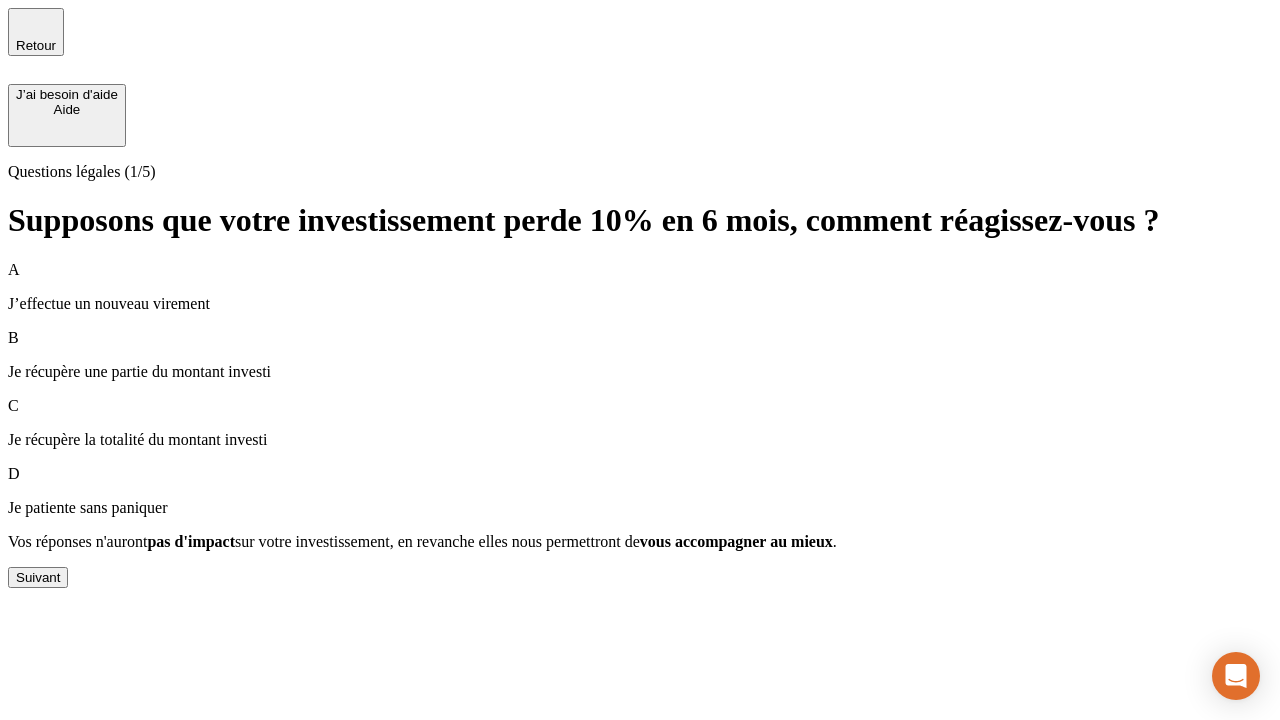 click on "Suivant" at bounding box center [38, 577] 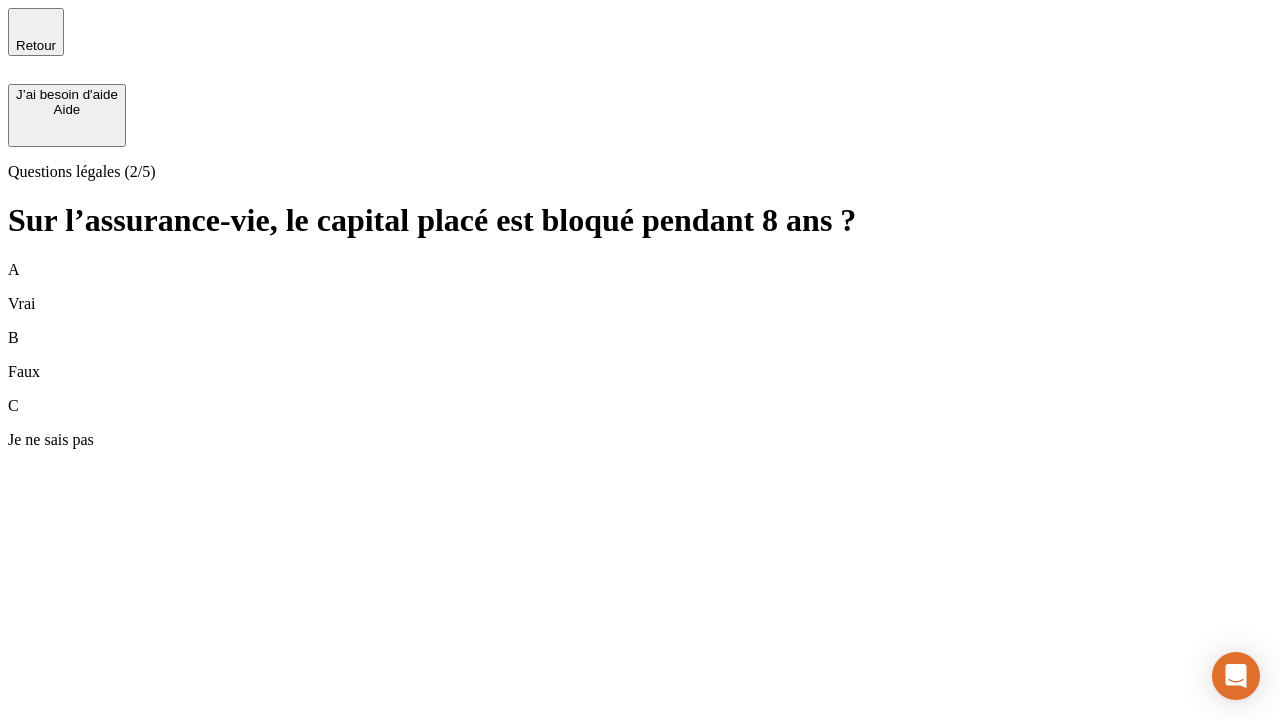 click on "B Faux" at bounding box center [640, 355] 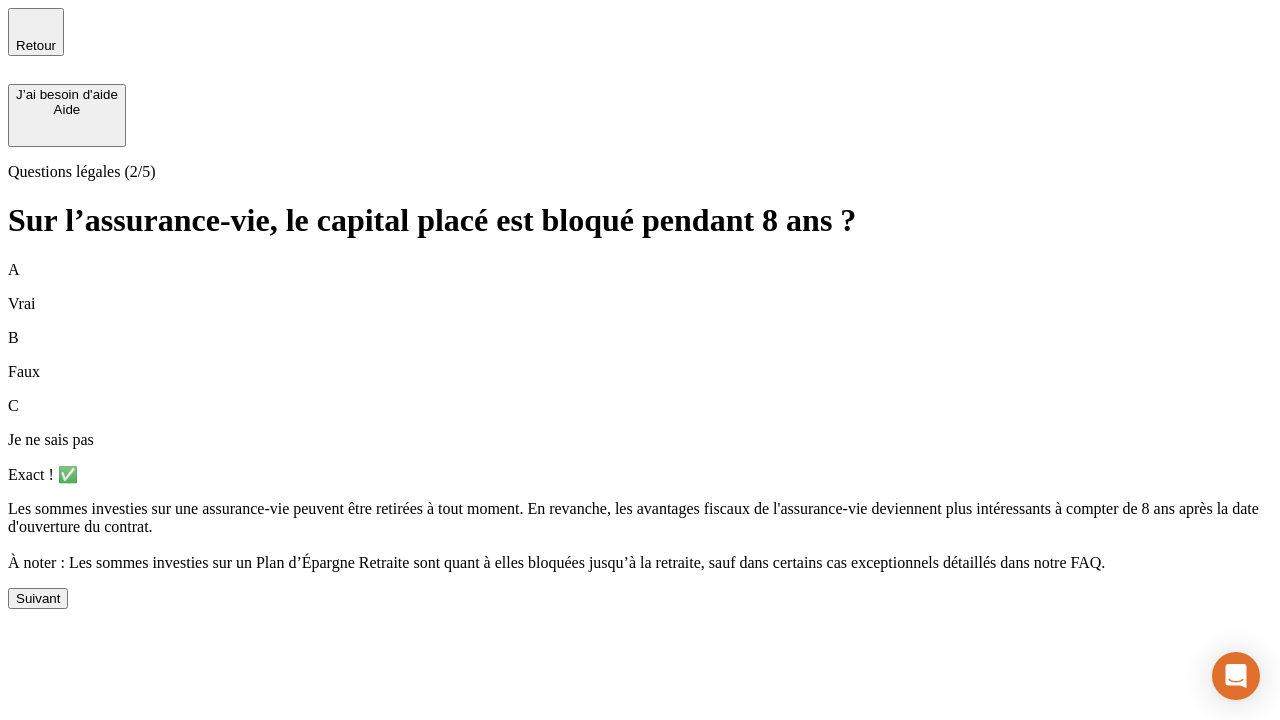 click on "Suivant" at bounding box center (38, 598) 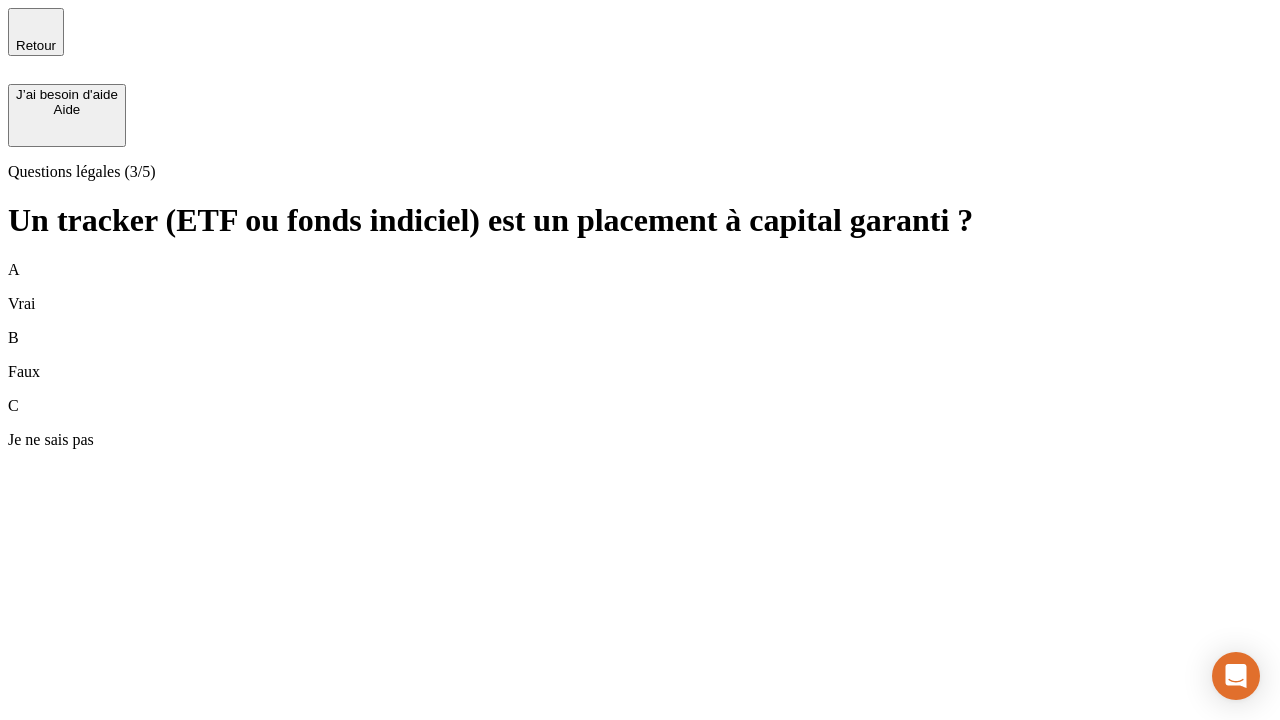 click on "B Faux" at bounding box center [640, 355] 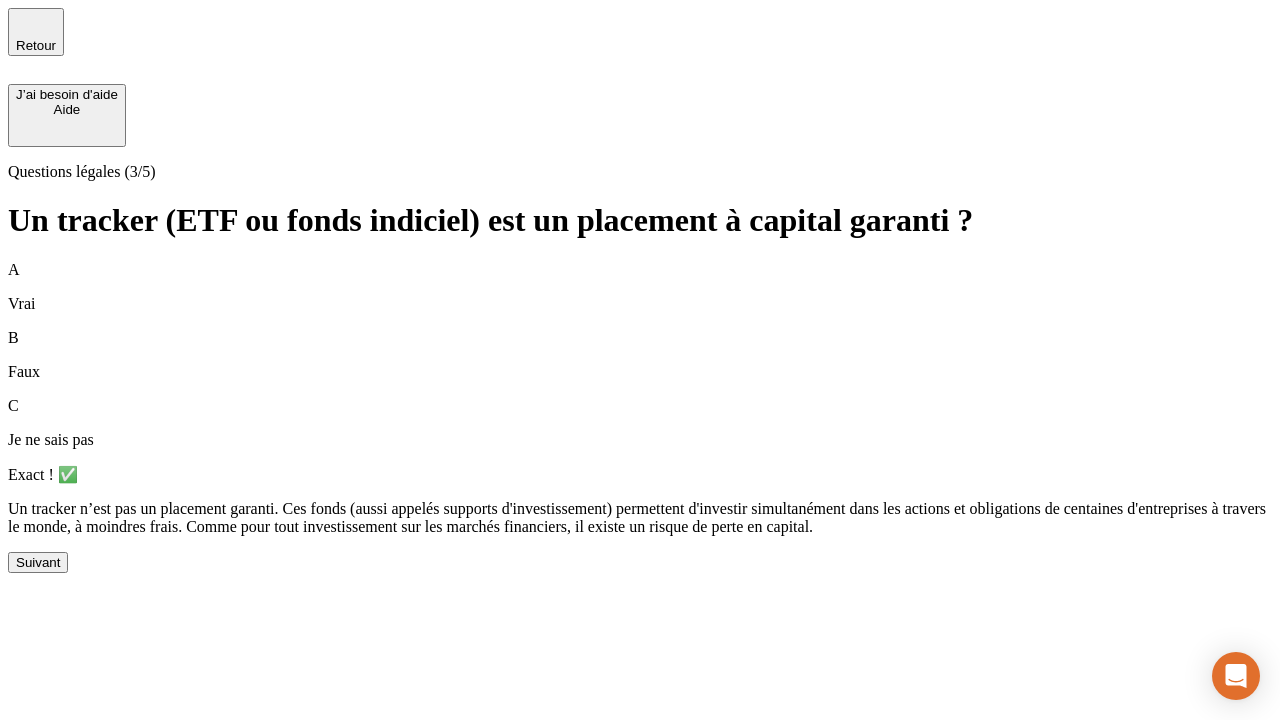 click on "Suivant" at bounding box center [38, 562] 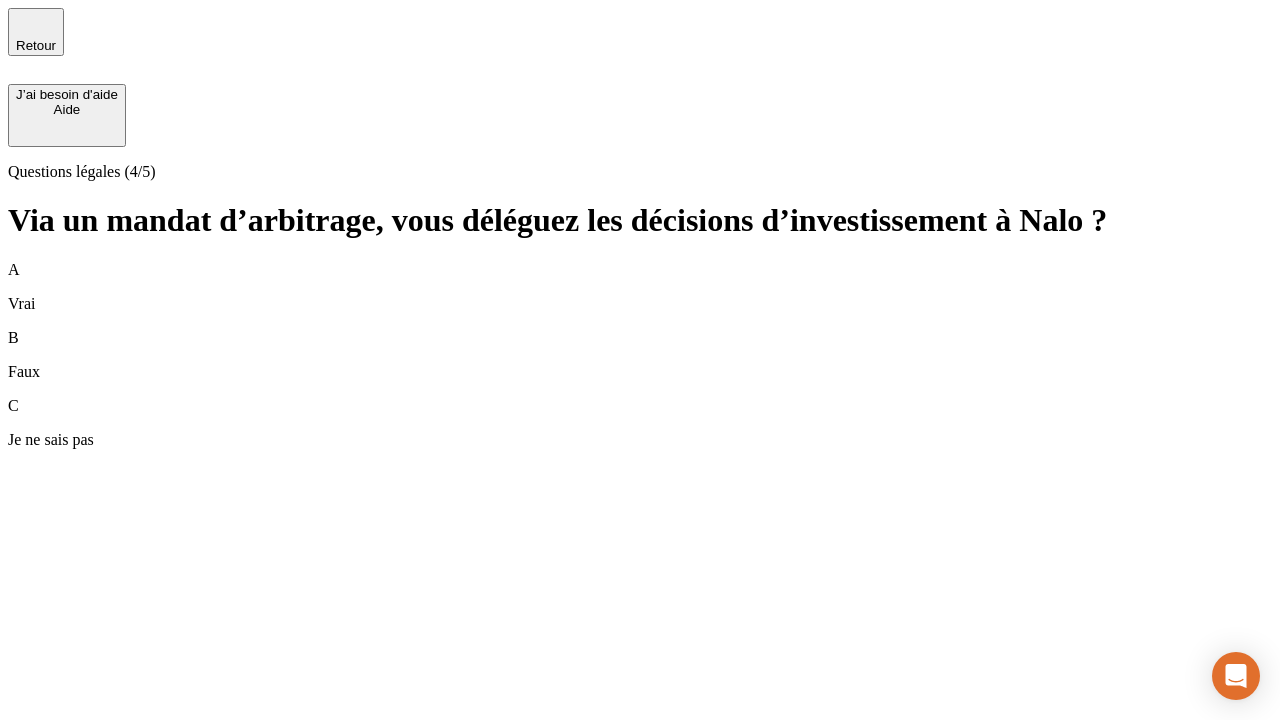 click on "A Vrai" at bounding box center (640, 287) 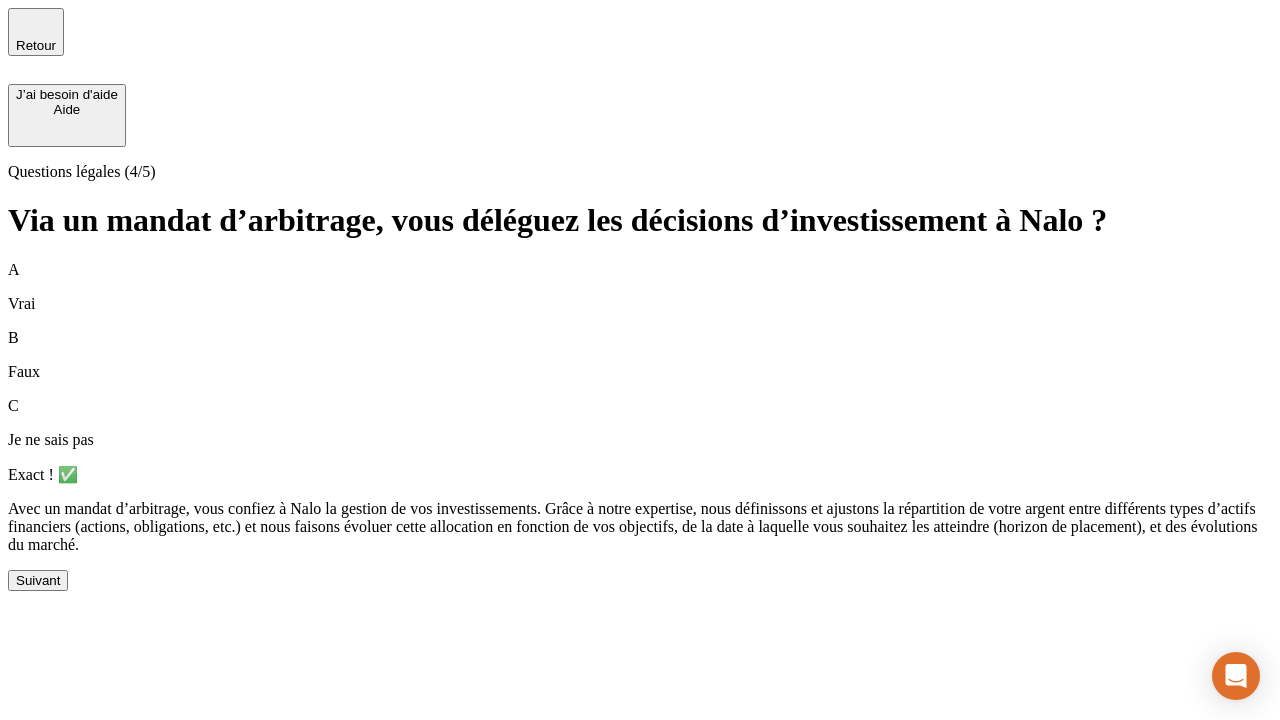 click on "Suivant" at bounding box center (38, 580) 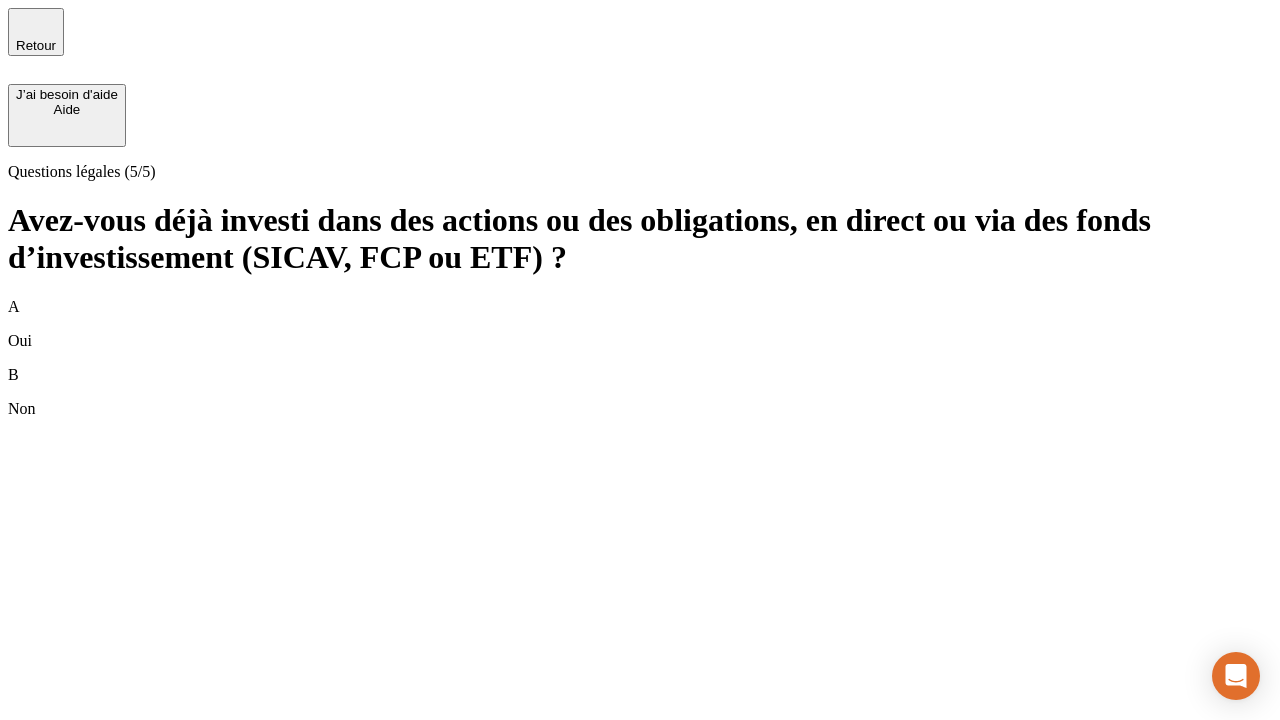 click on "B Non" at bounding box center [640, 392] 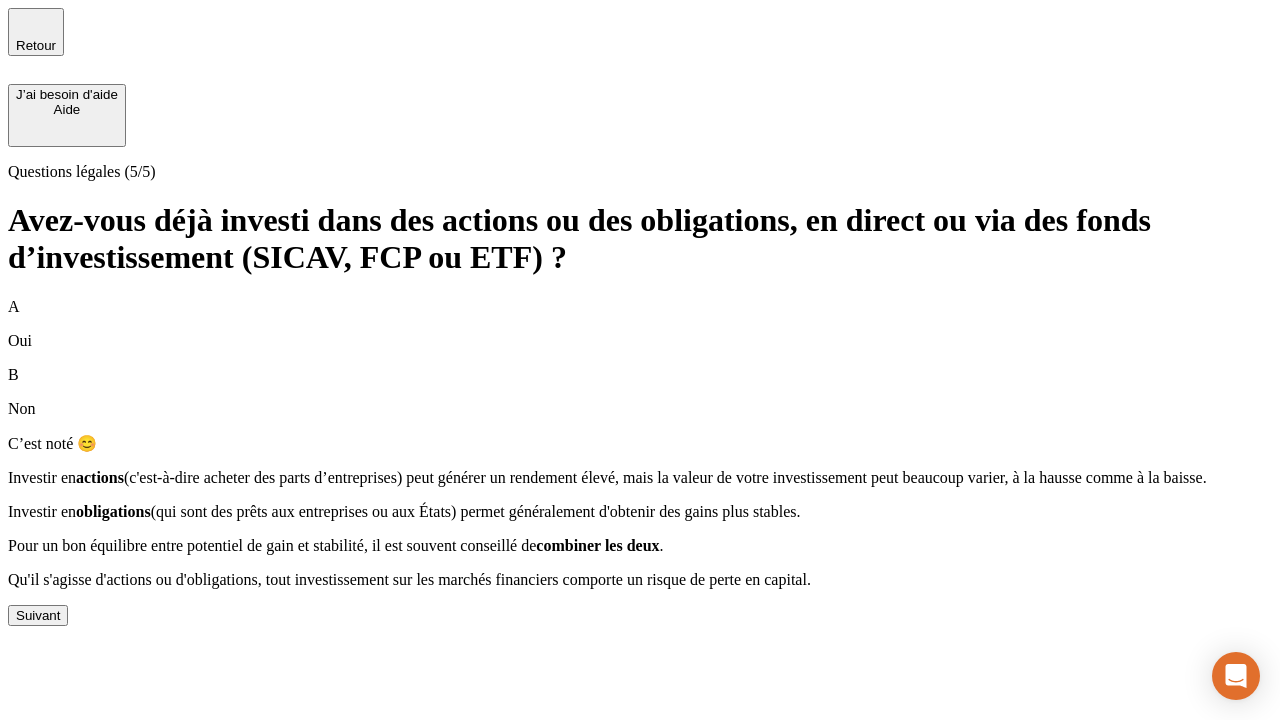 click on "Suivant" at bounding box center [38, 615] 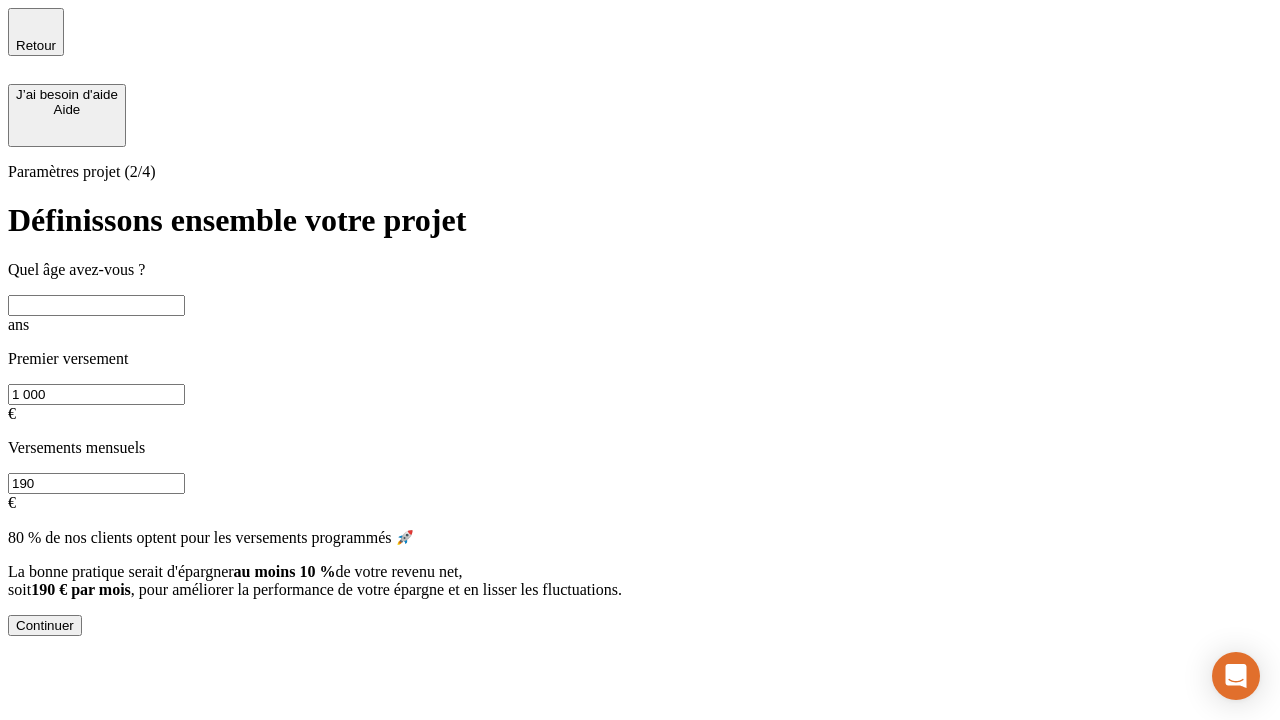 click at bounding box center (96, 305) 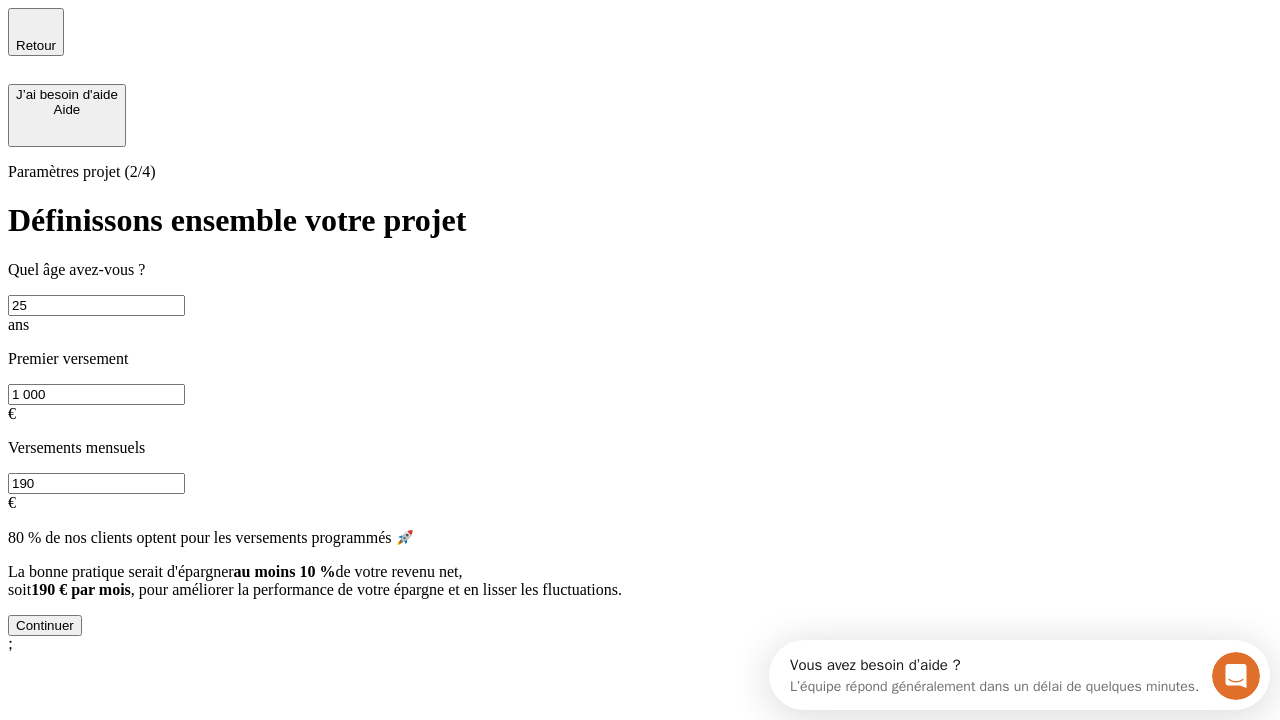 scroll, scrollTop: 0, scrollLeft: 0, axis: both 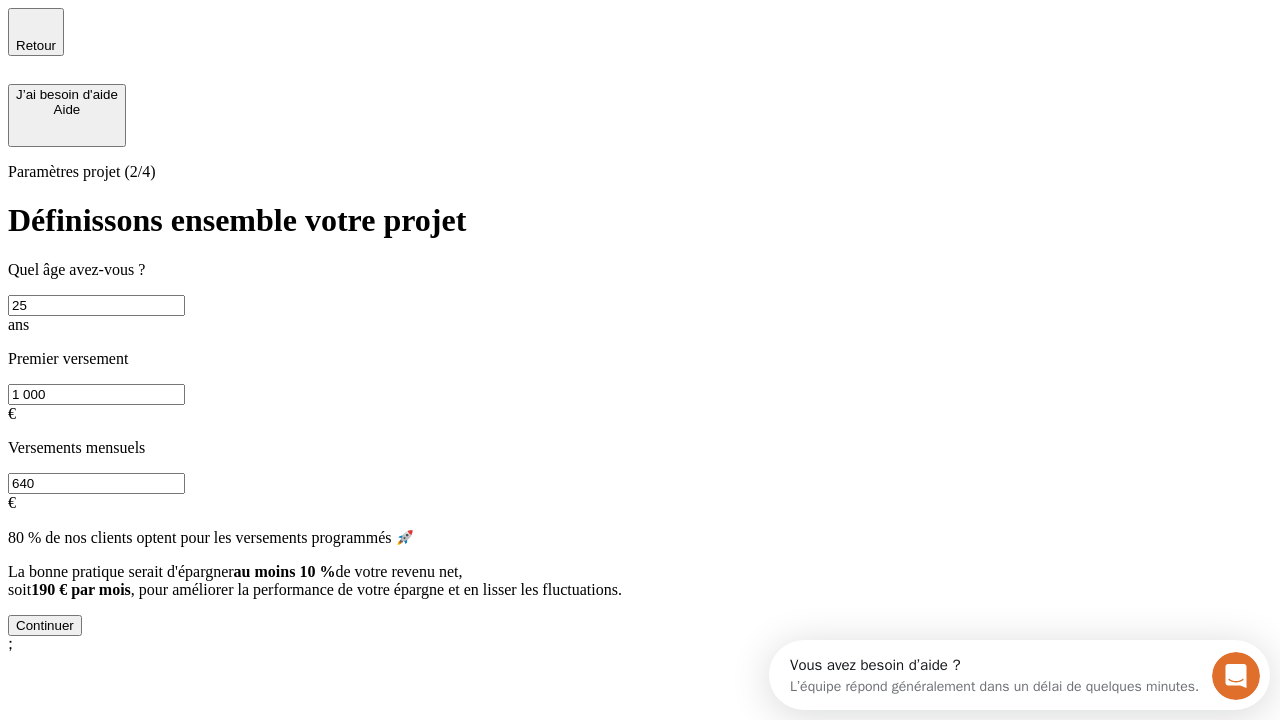 type on "640" 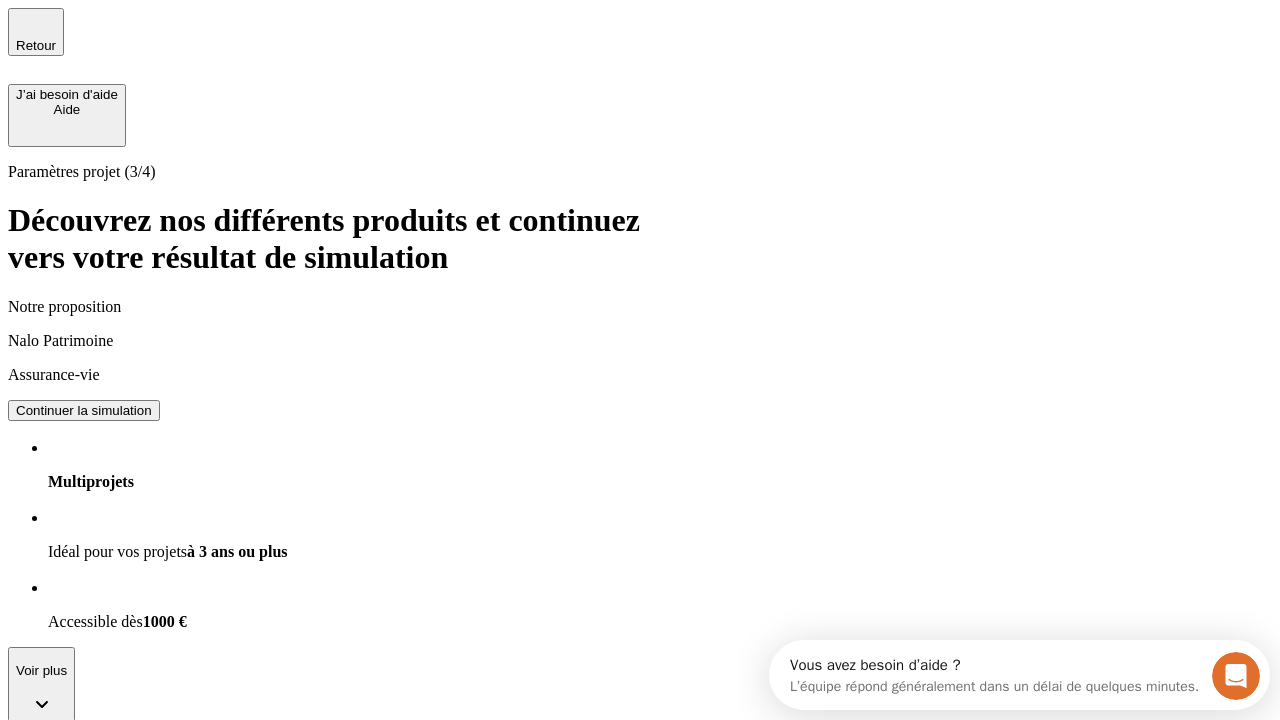 click on "Continuer la simulation" at bounding box center [84, 850] 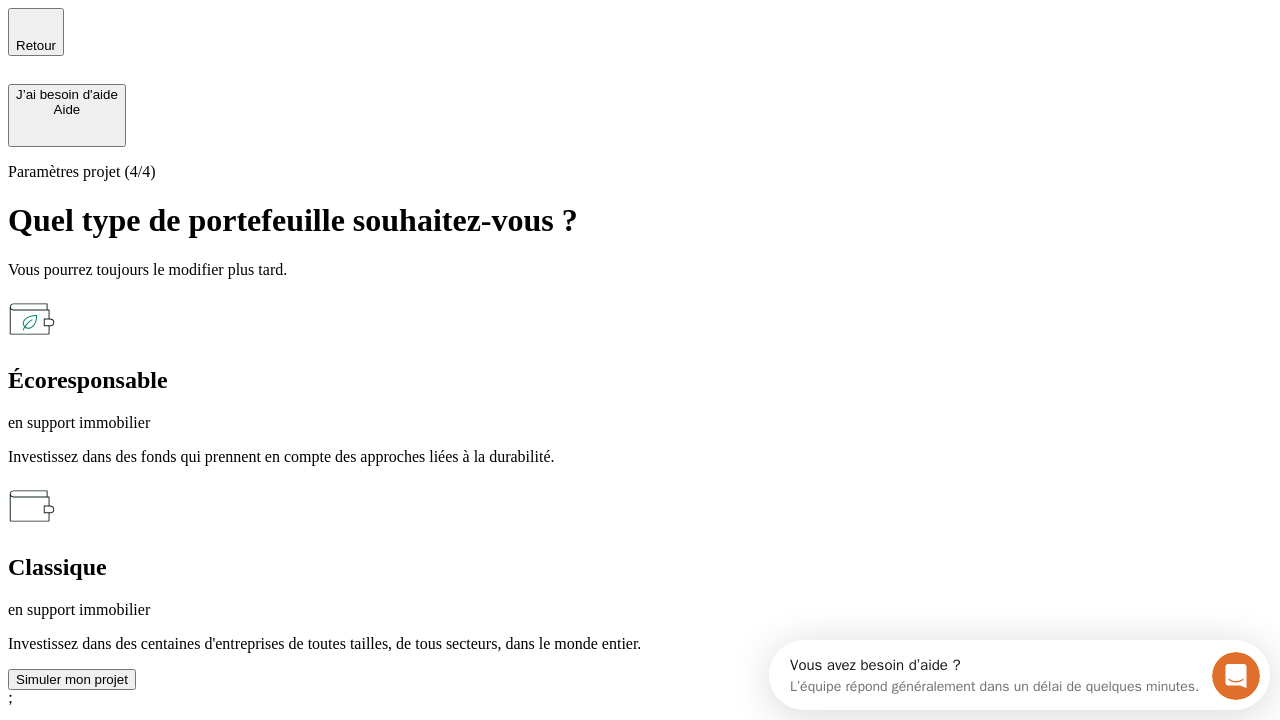click on "en support immobilier" at bounding box center (640, 610) 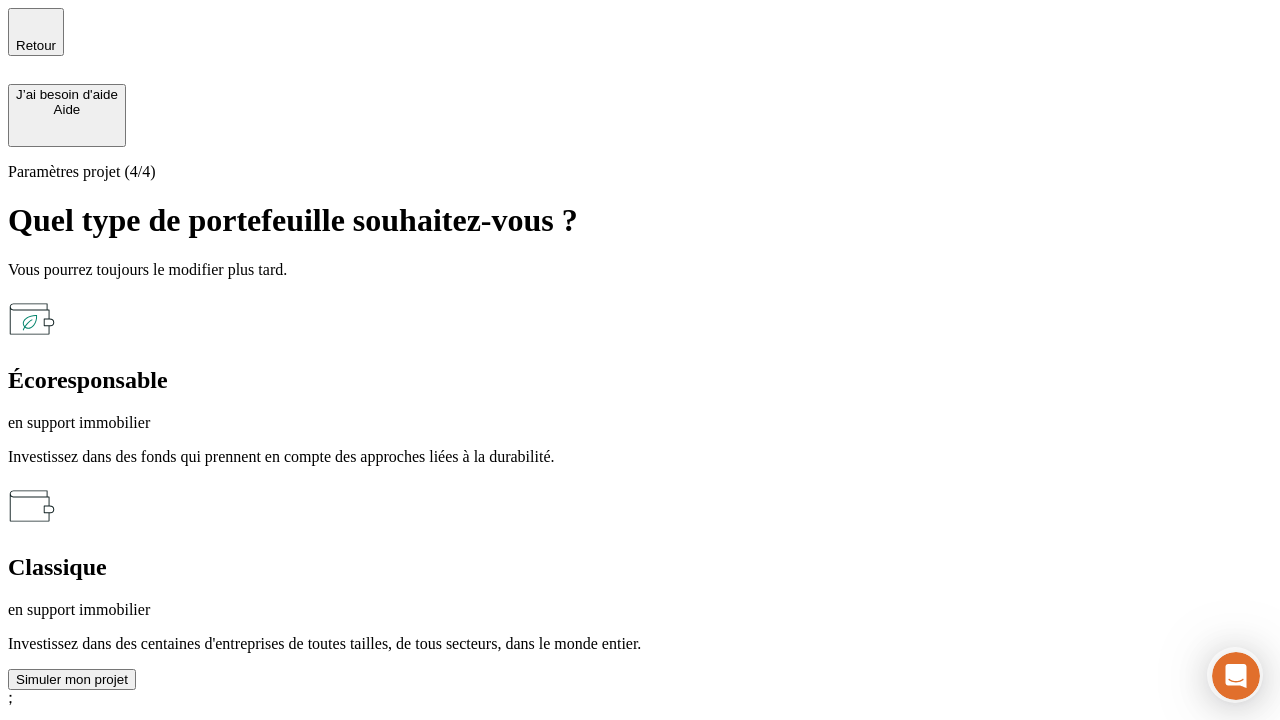 click on "Simuler mon projet" at bounding box center [72, 679] 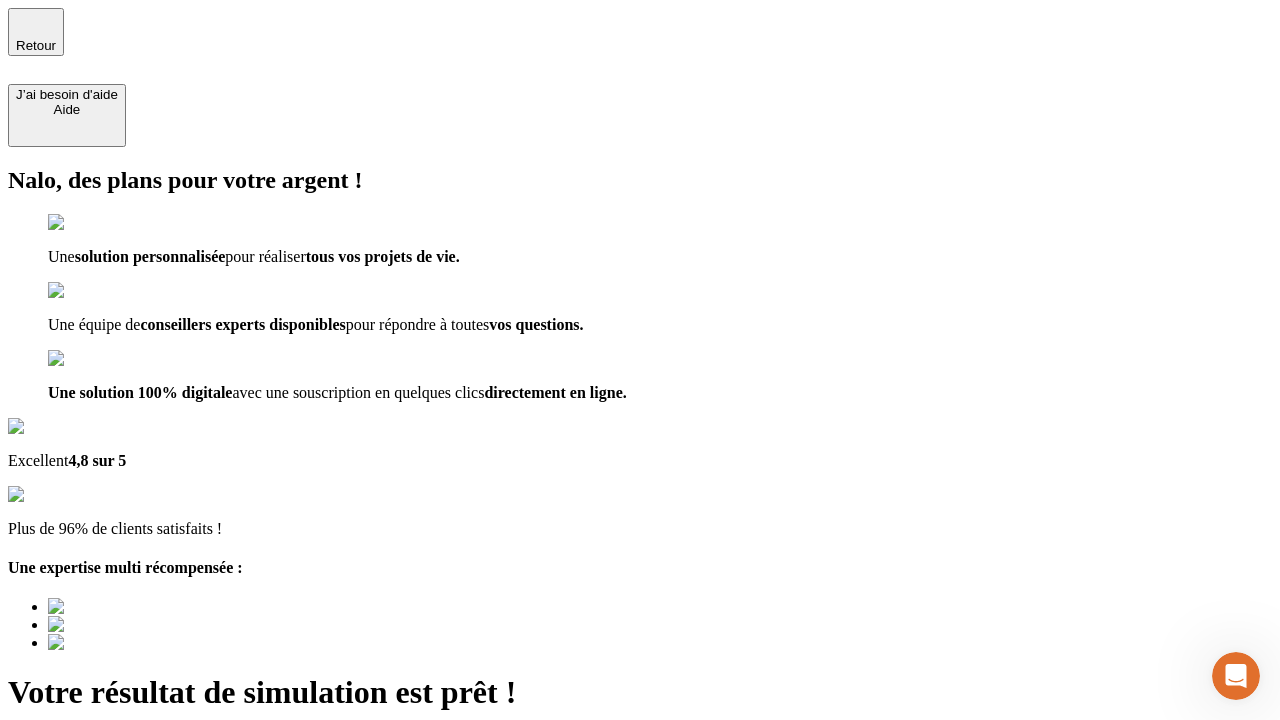 click on "Découvrir ma simulation" at bounding box center (87, 881) 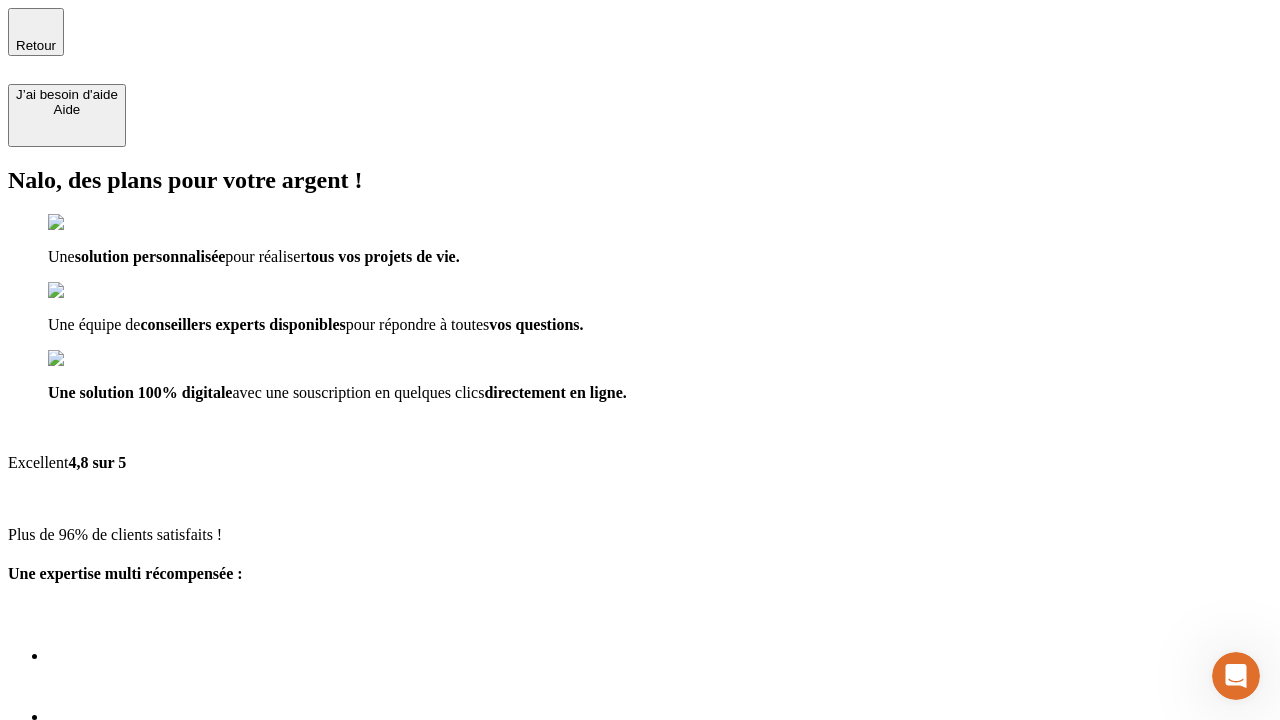 type on "testplaywright-john-transmission-4@example.com" 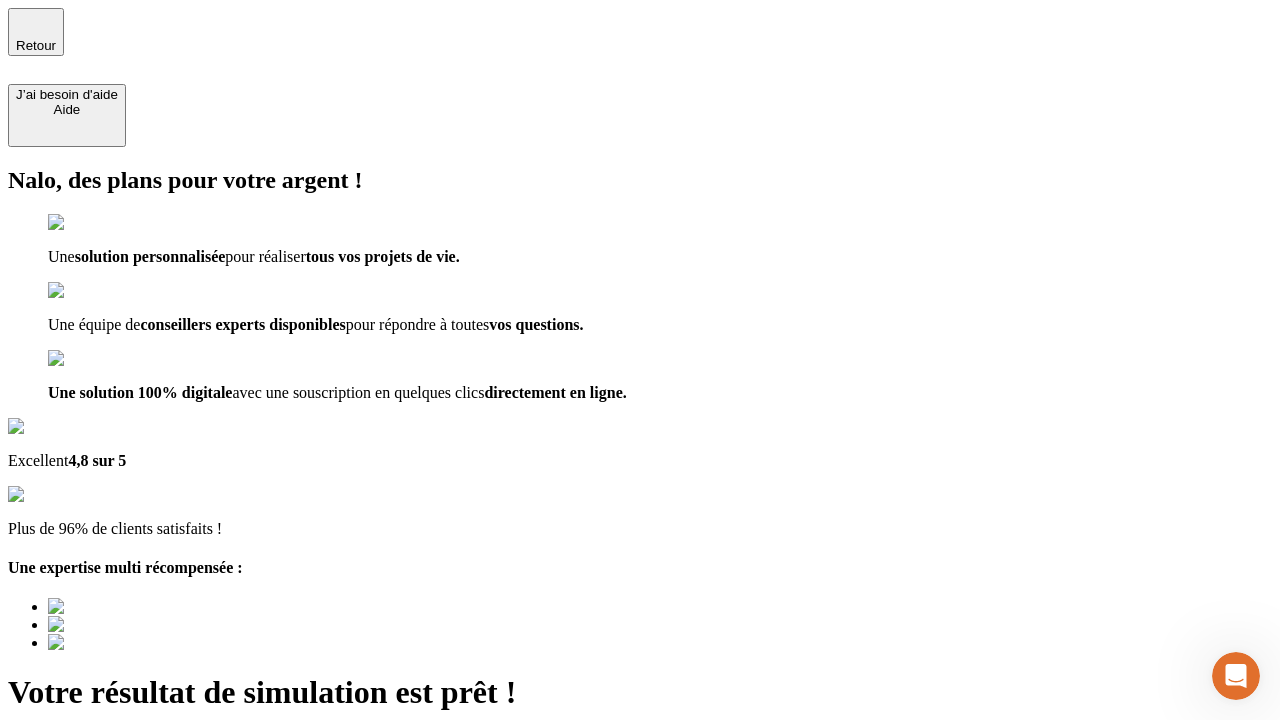 click on "Découvrir ma simulation" at bounding box center [87, 881] 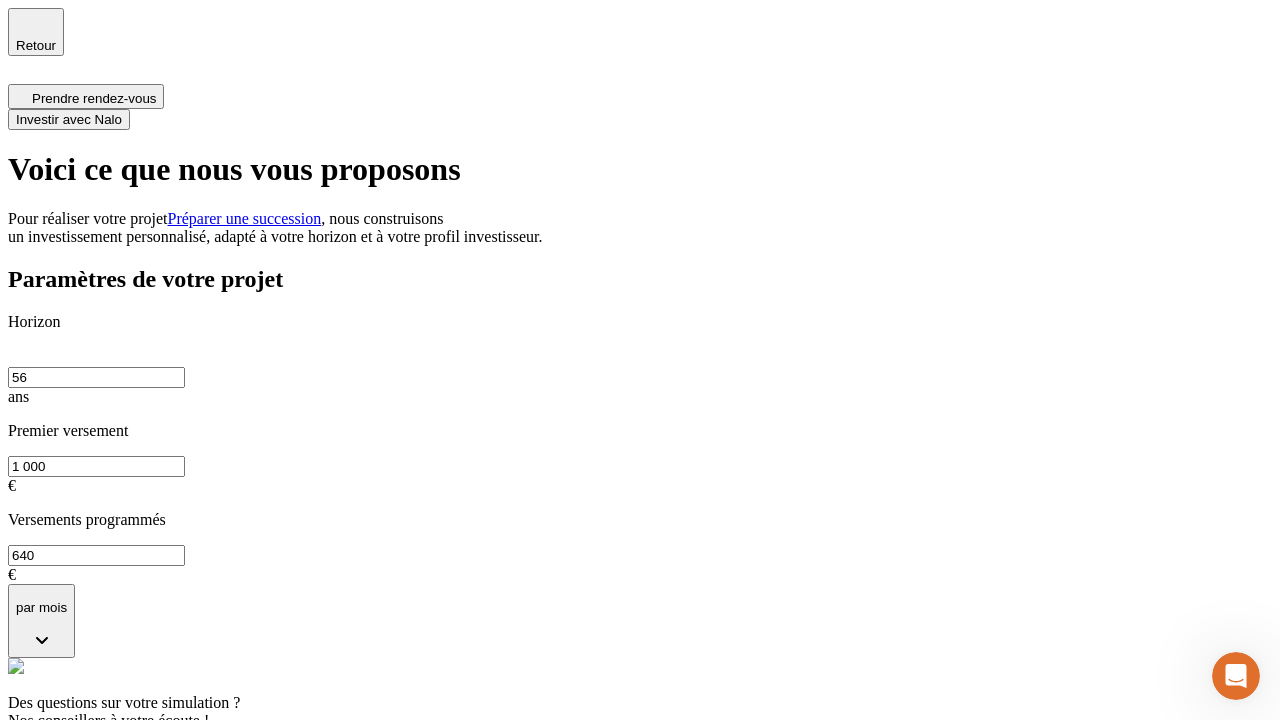 click on "Investir avec Nalo" at bounding box center [69, 119] 